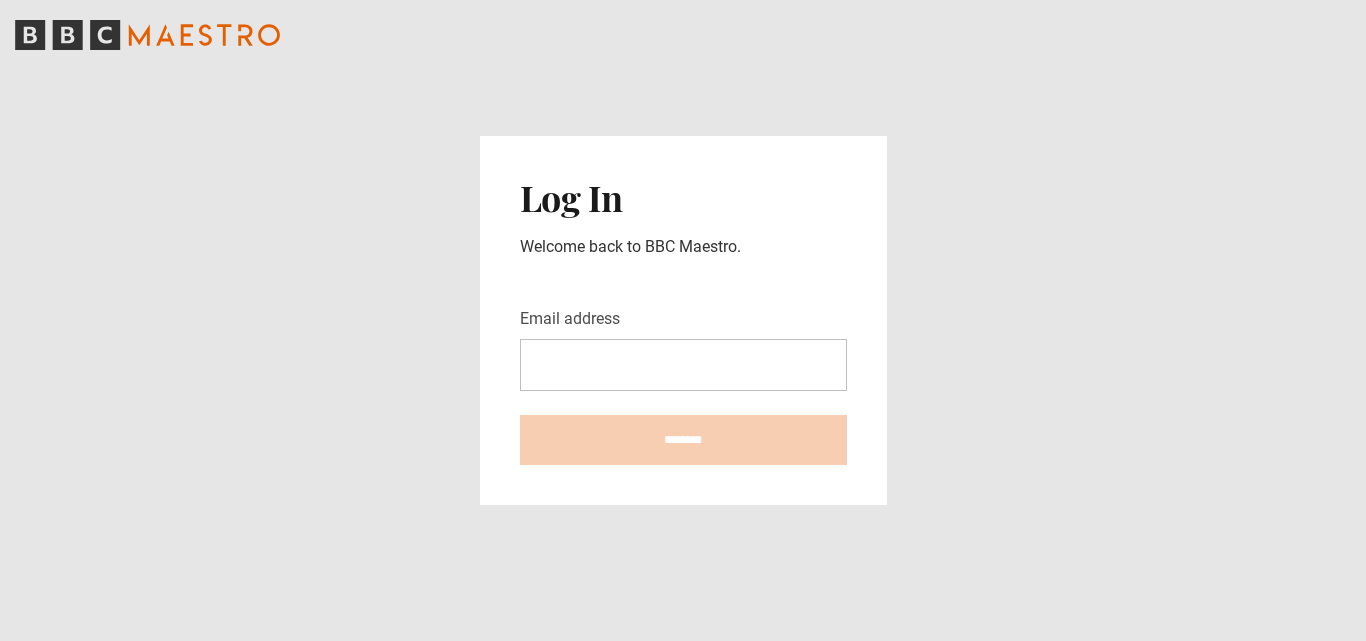 scroll, scrollTop: 0, scrollLeft: 0, axis: both 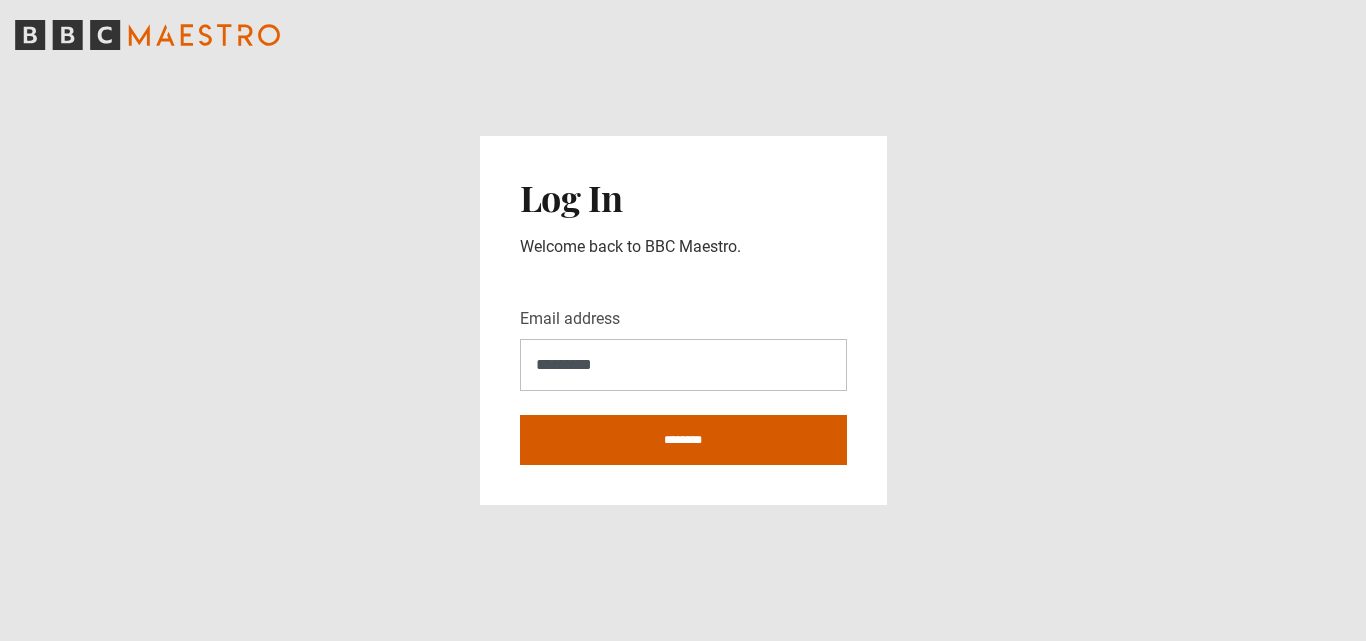 click on "********" at bounding box center [683, 440] 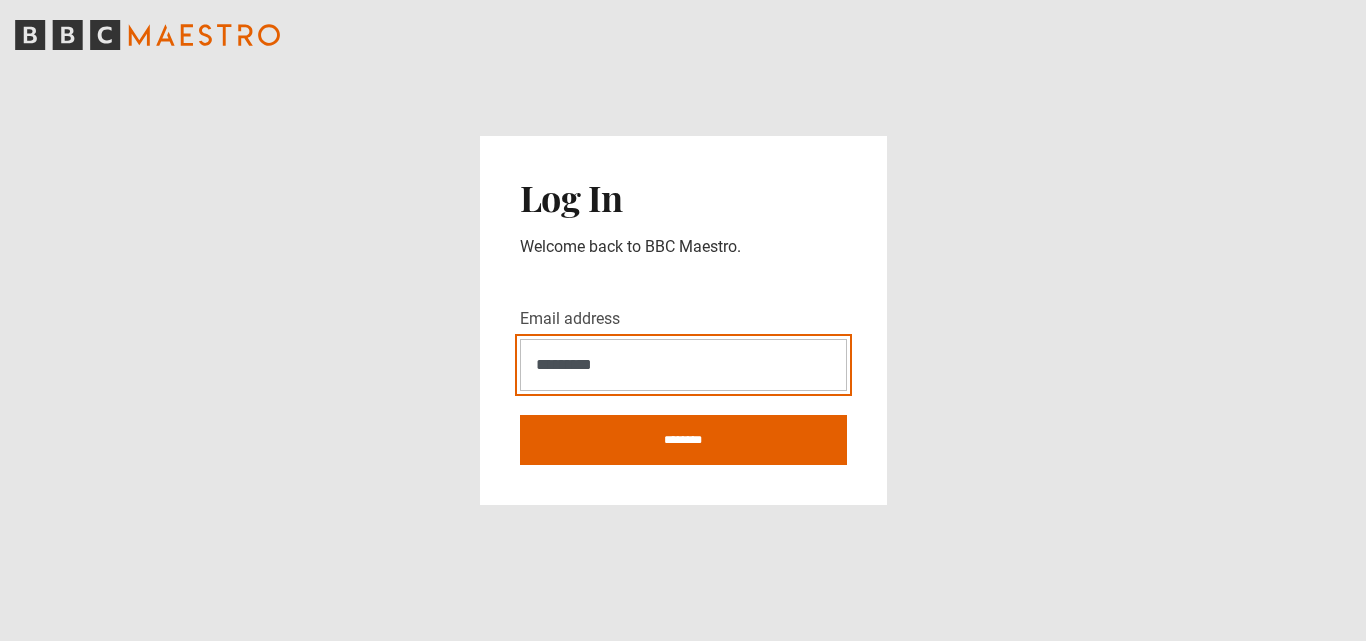 click on "*********" at bounding box center (683, 365) 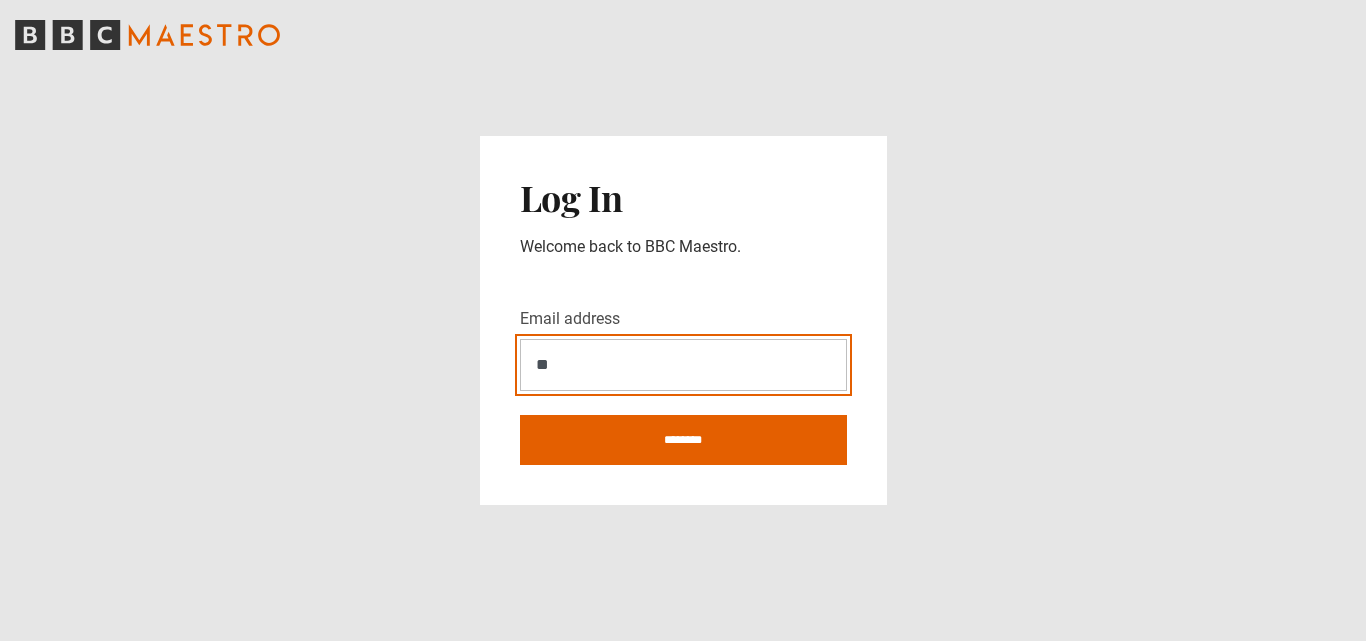 type on "*" 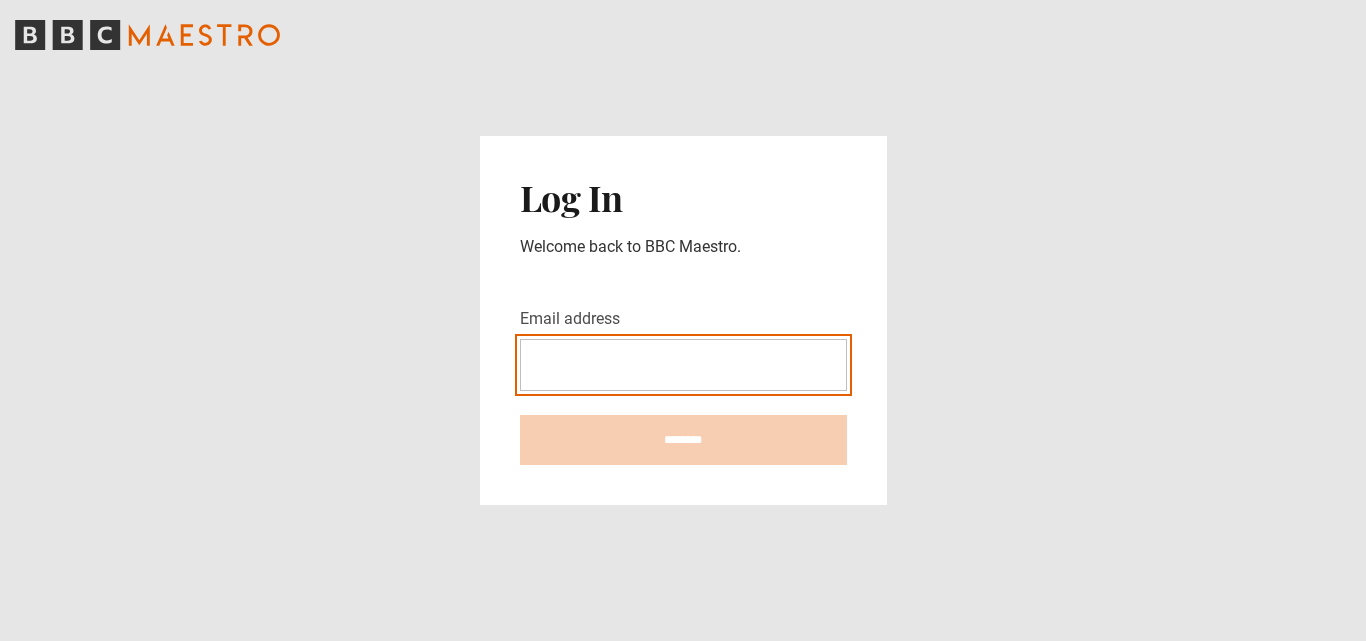 type on "**********" 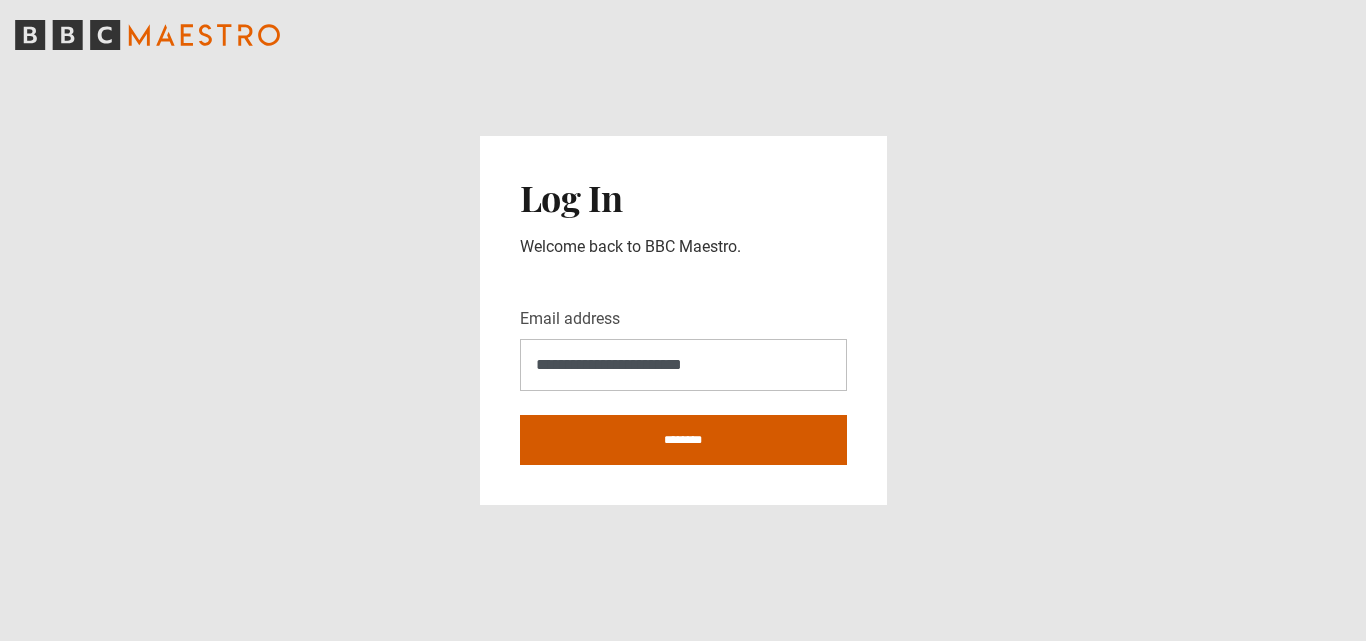 click on "********" at bounding box center [683, 440] 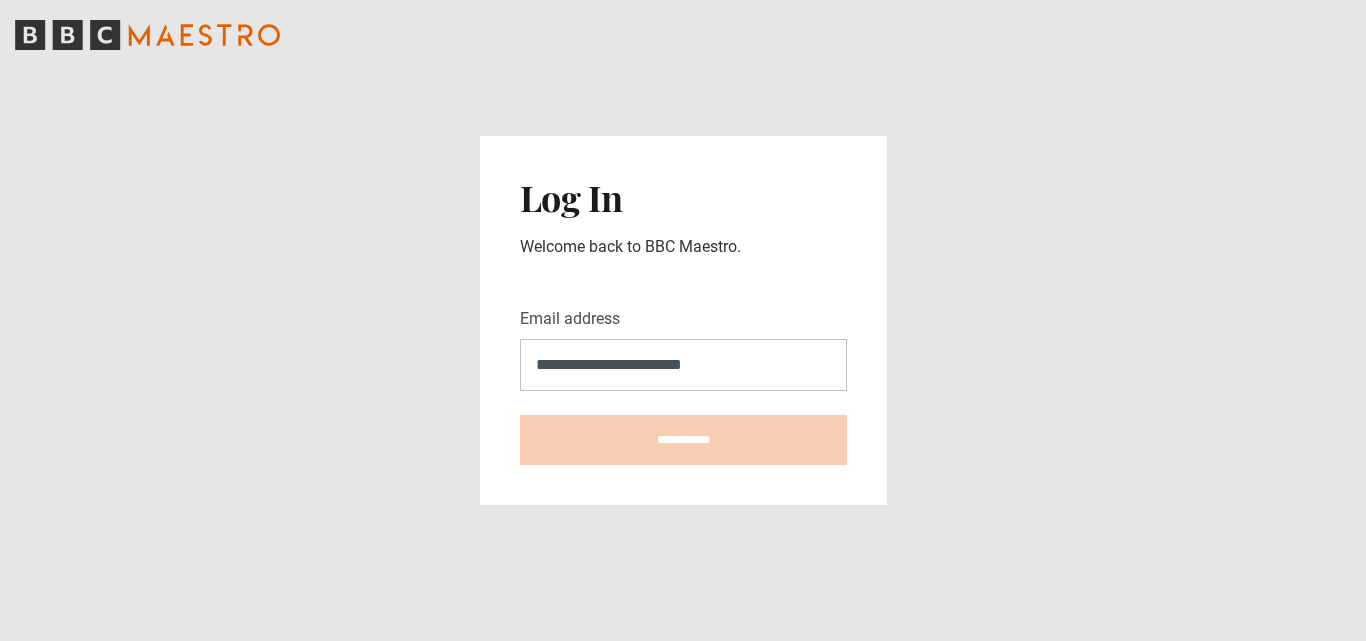 type on "**********" 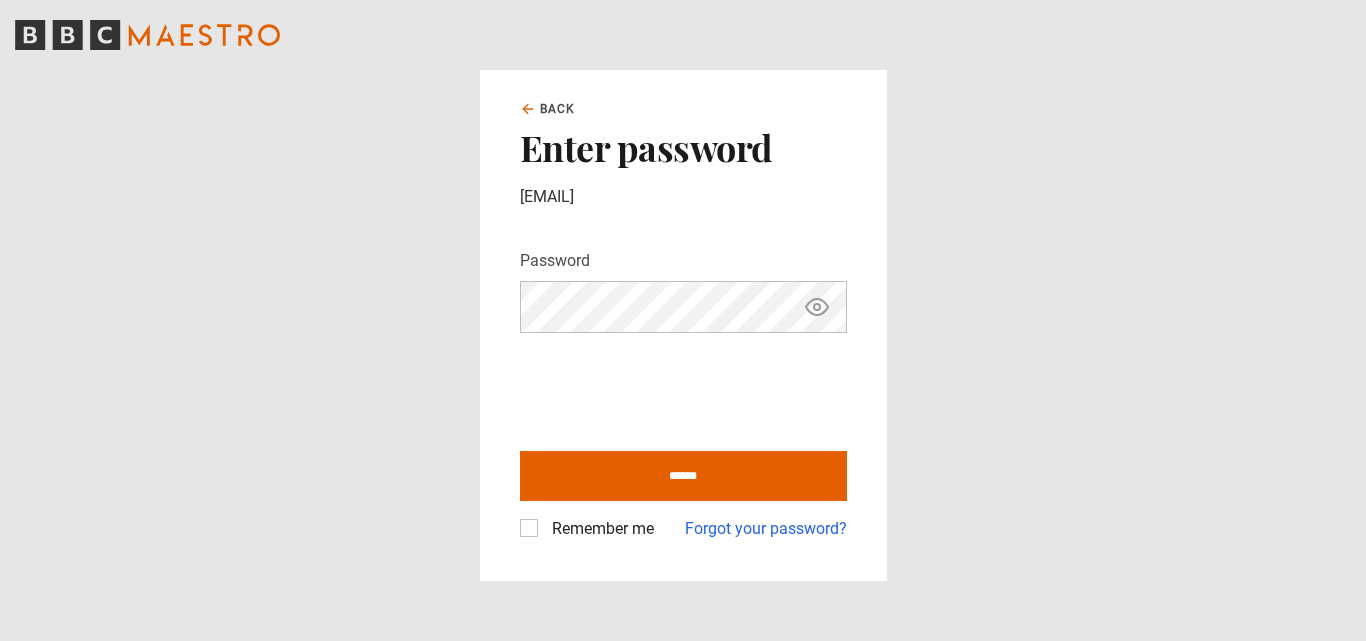 scroll, scrollTop: 0, scrollLeft: 0, axis: both 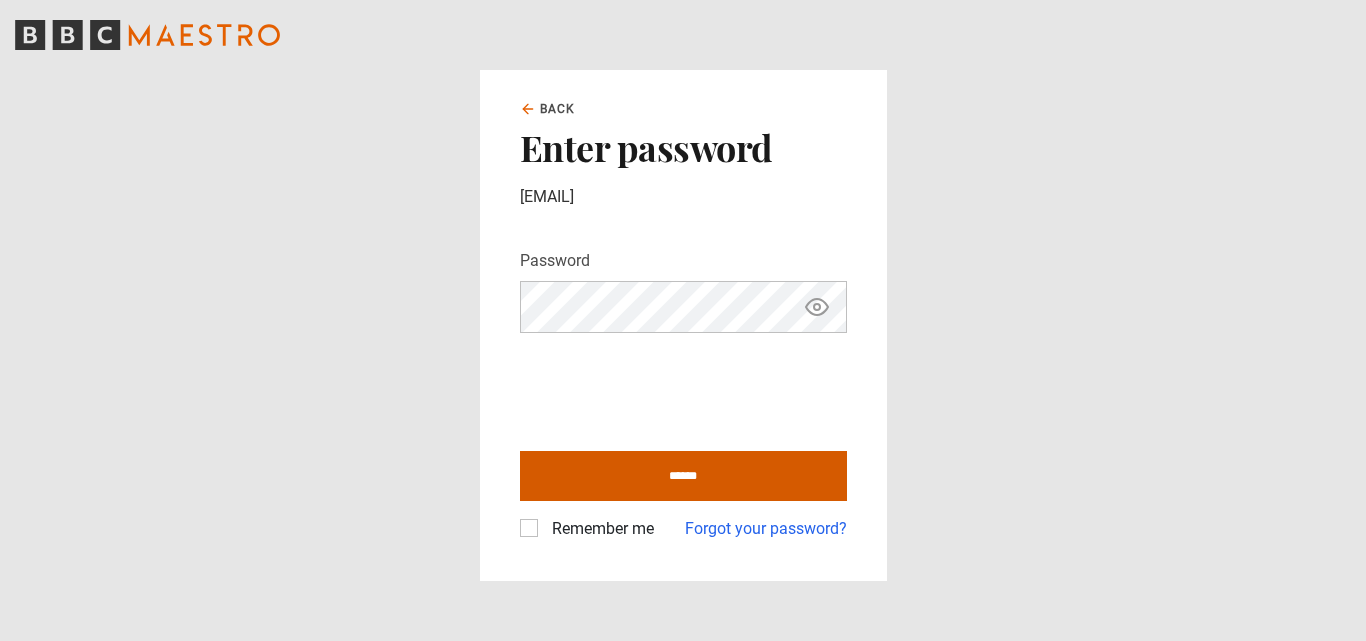click on "******" at bounding box center [683, 476] 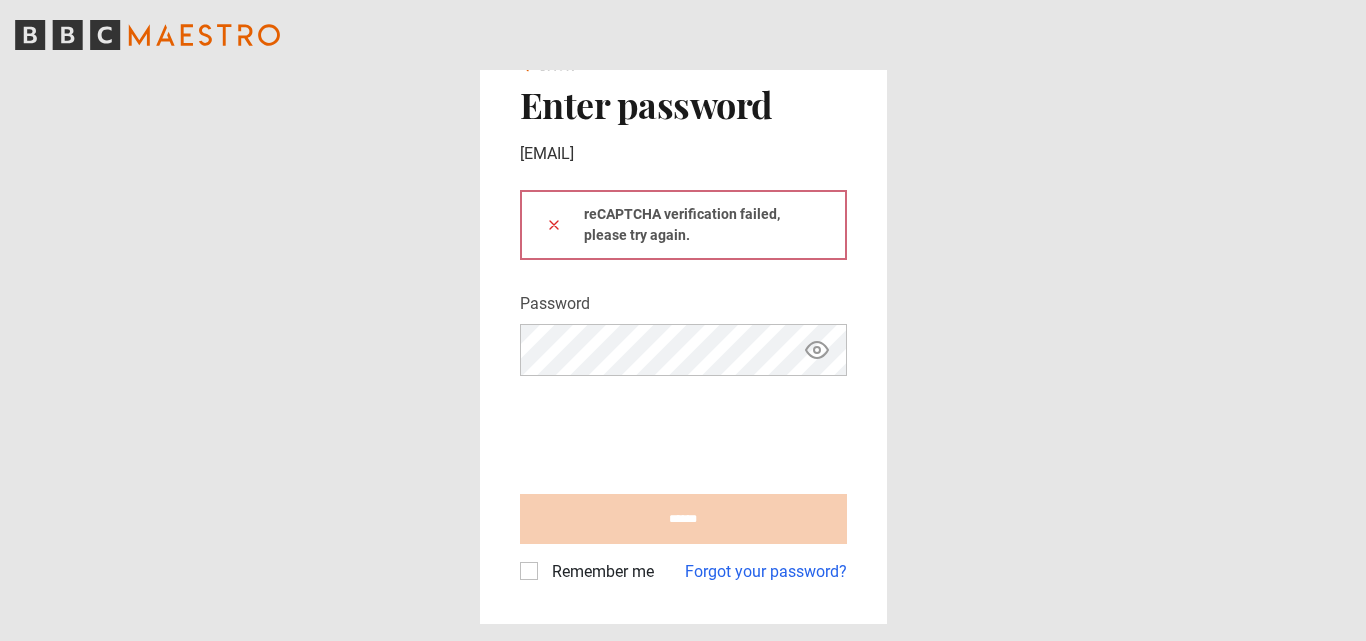 scroll, scrollTop: 0, scrollLeft: 0, axis: both 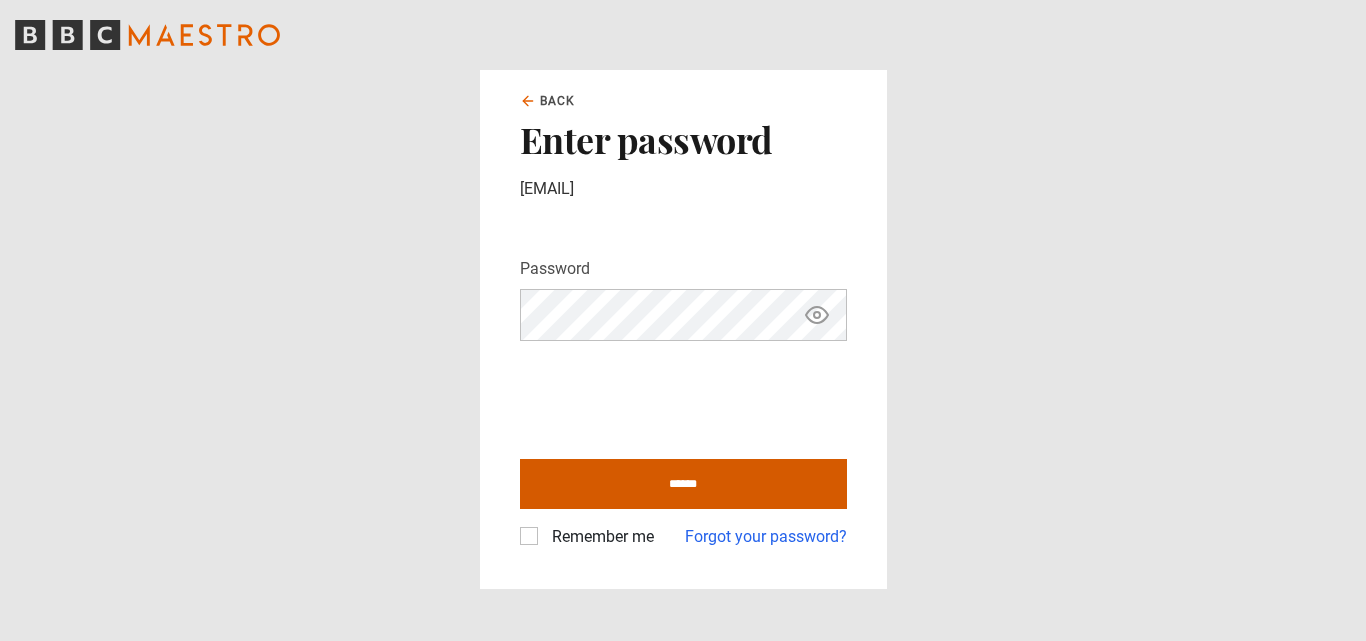 click on "******" at bounding box center [683, 484] 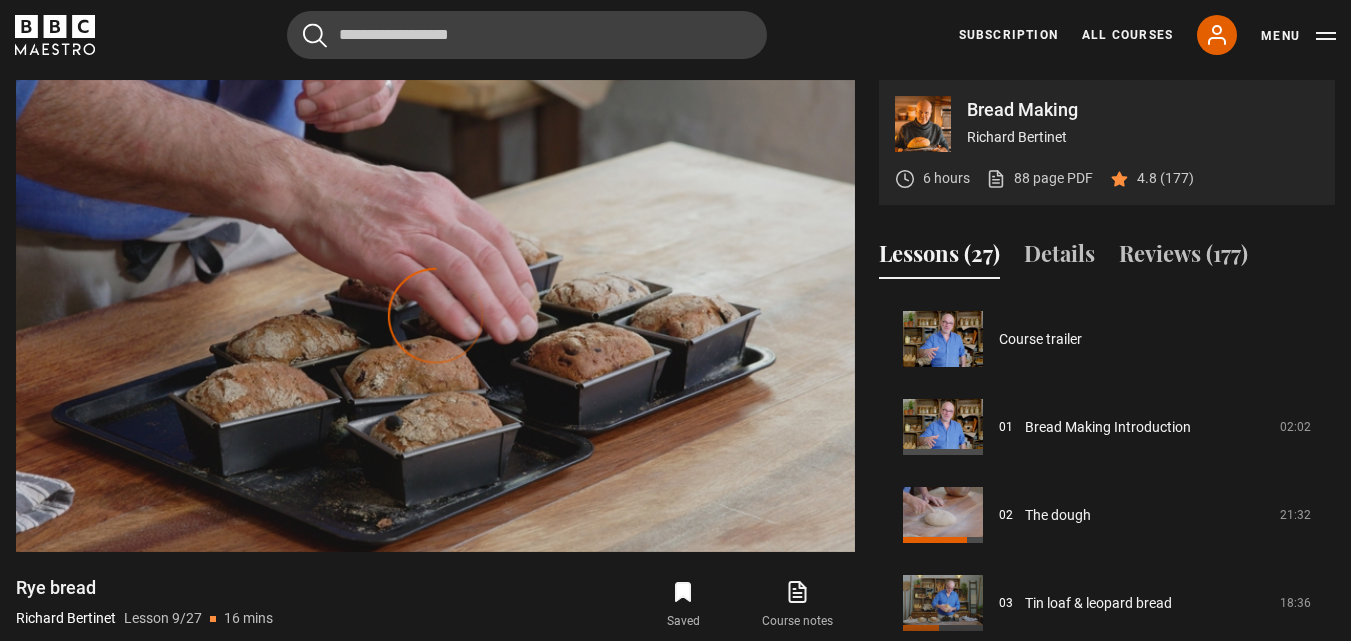 scroll, scrollTop: 885, scrollLeft: 0, axis: vertical 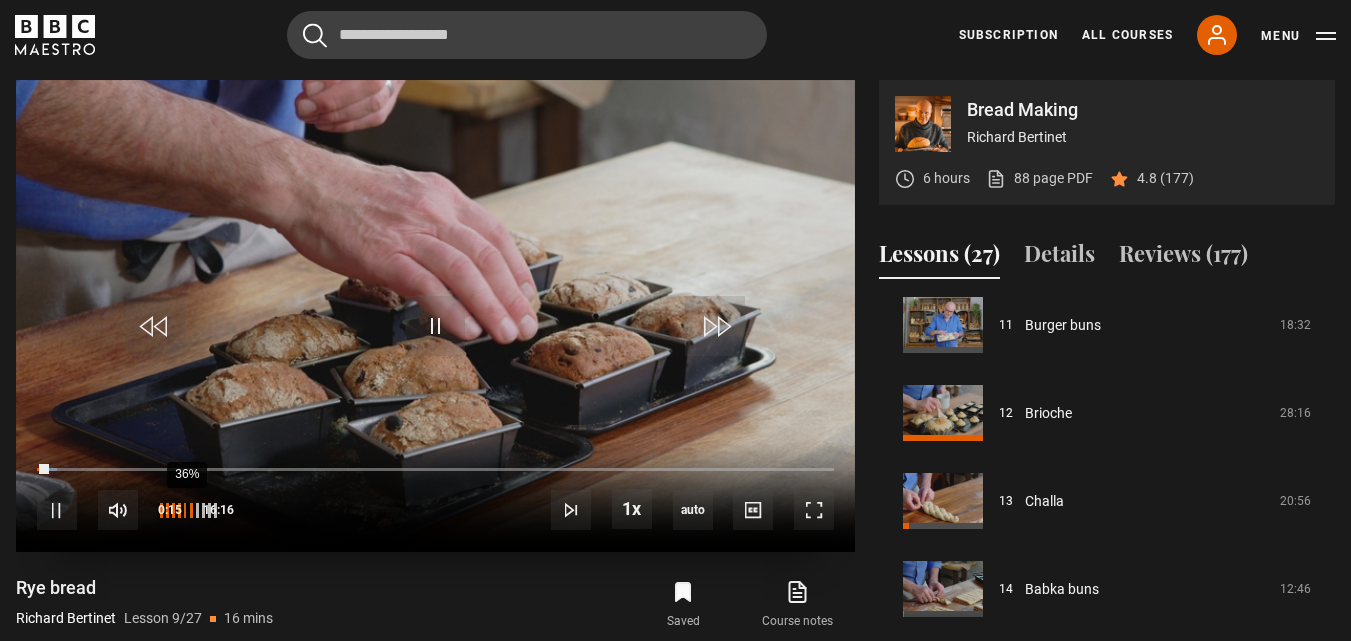 click on "36%" at bounding box center (186, 510) 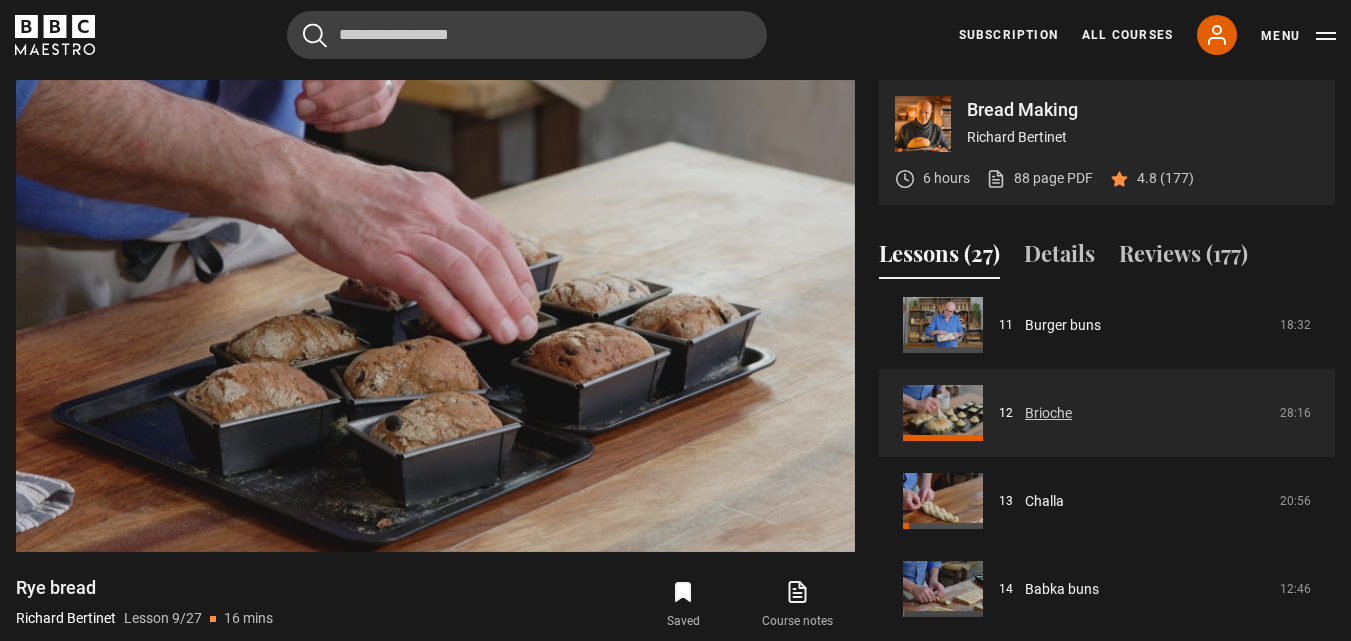 click on "Brioche" at bounding box center [1048, 413] 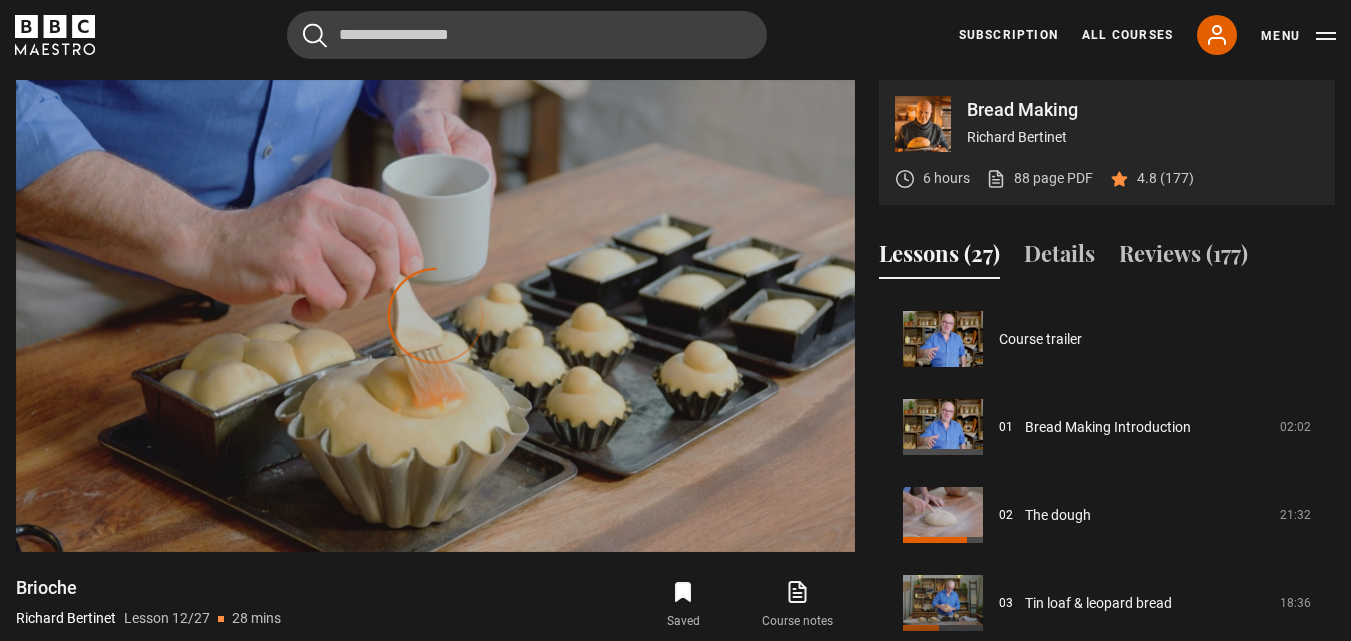 scroll, scrollTop: 885, scrollLeft: 0, axis: vertical 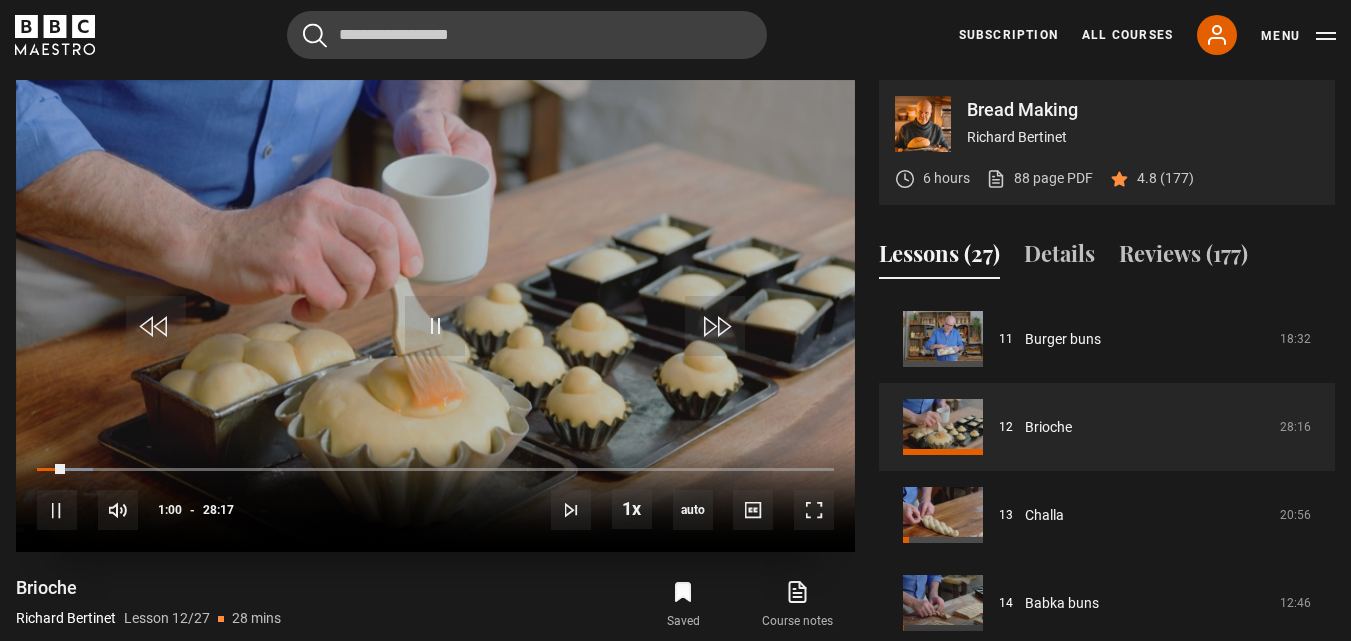 click at bounding box center [435, 316] 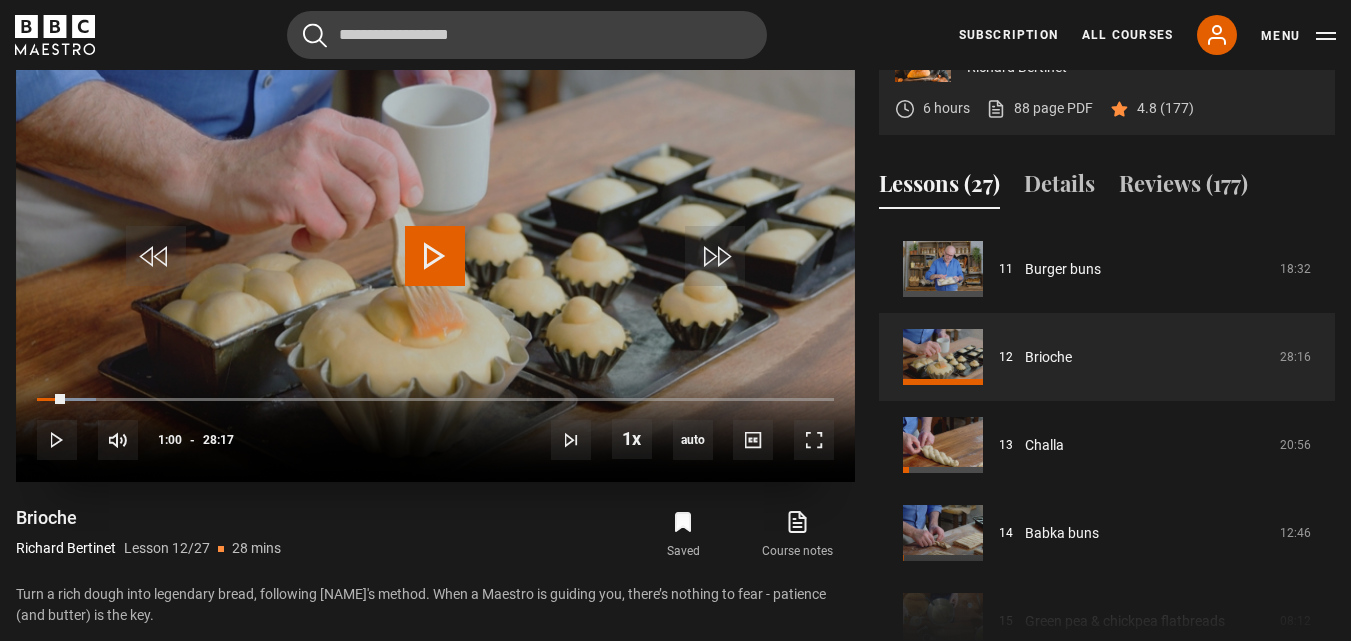 scroll, scrollTop: 921, scrollLeft: 0, axis: vertical 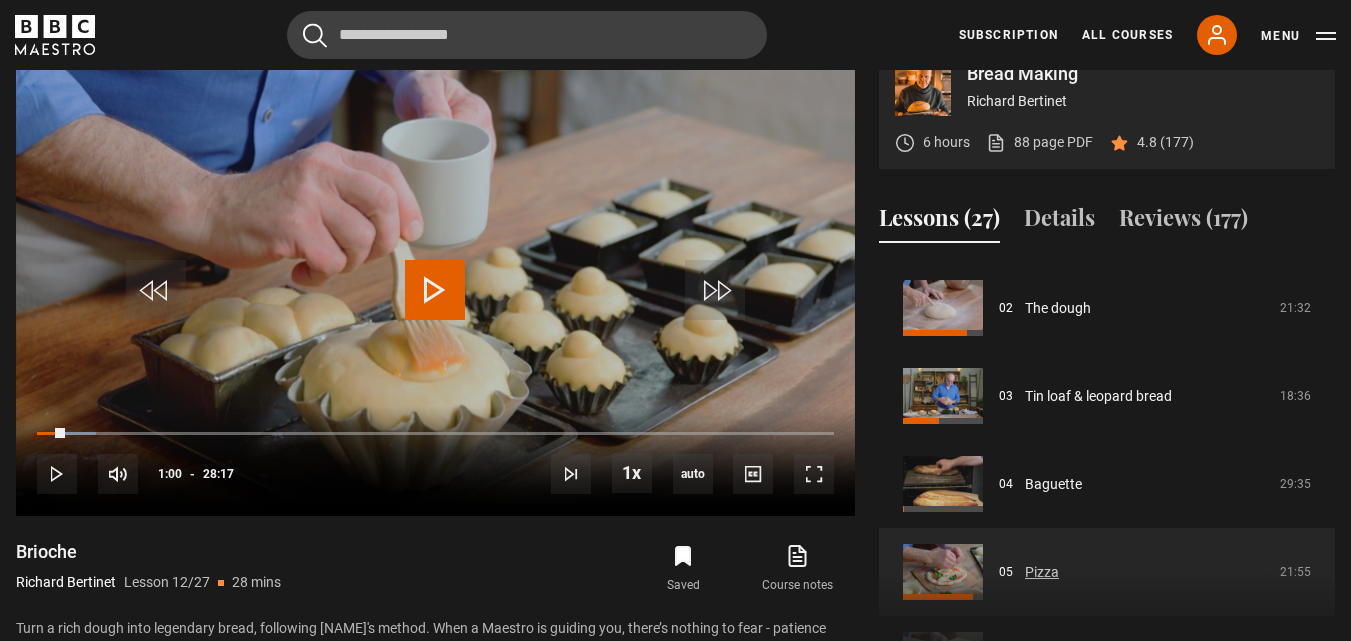 click on "Pizza" at bounding box center (1042, 572) 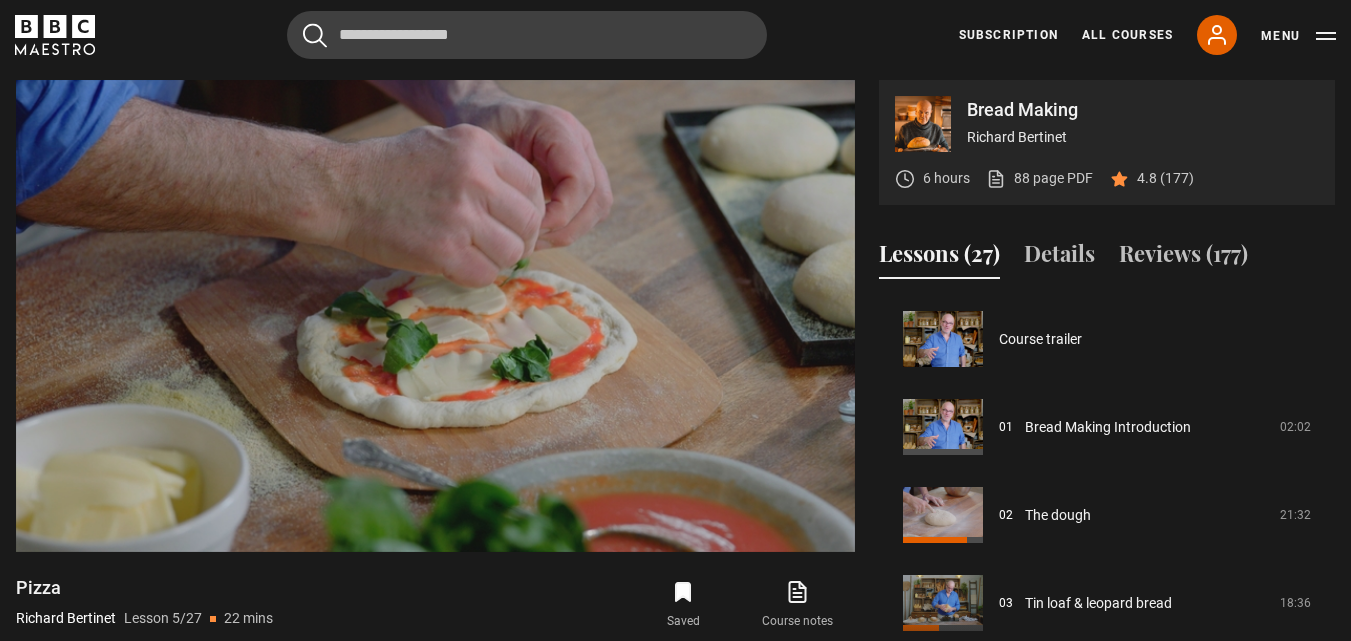 scroll, scrollTop: 885, scrollLeft: 0, axis: vertical 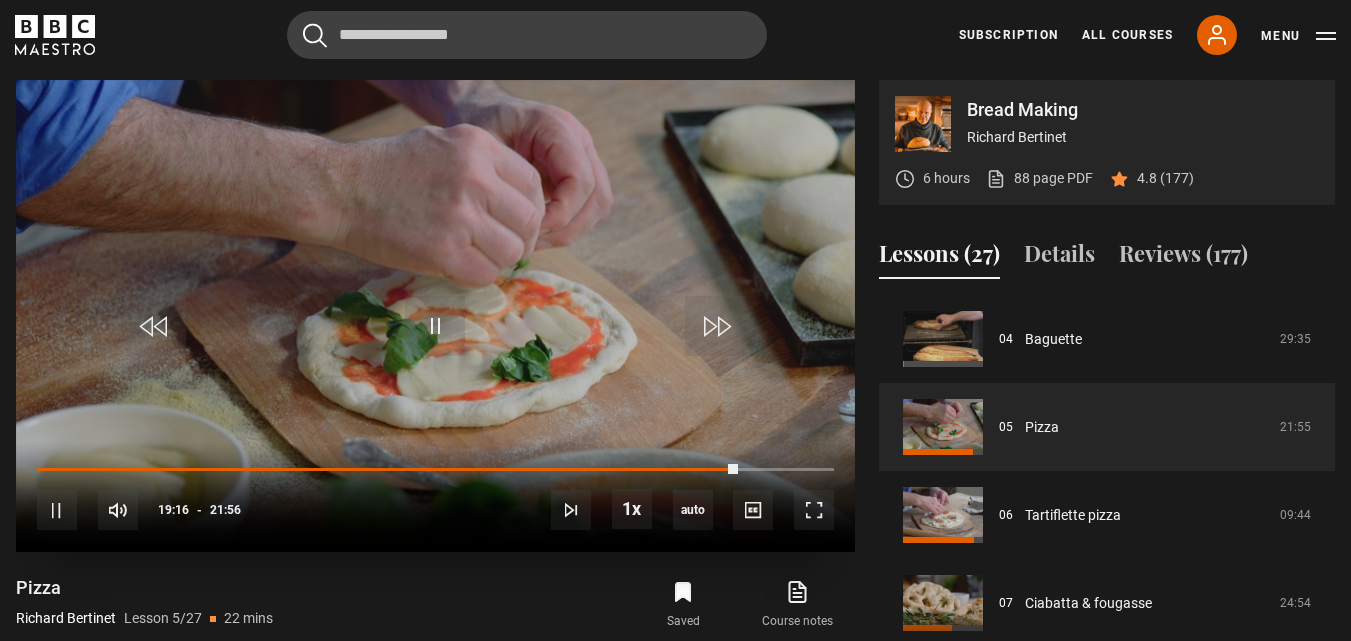 click at bounding box center (435, 316) 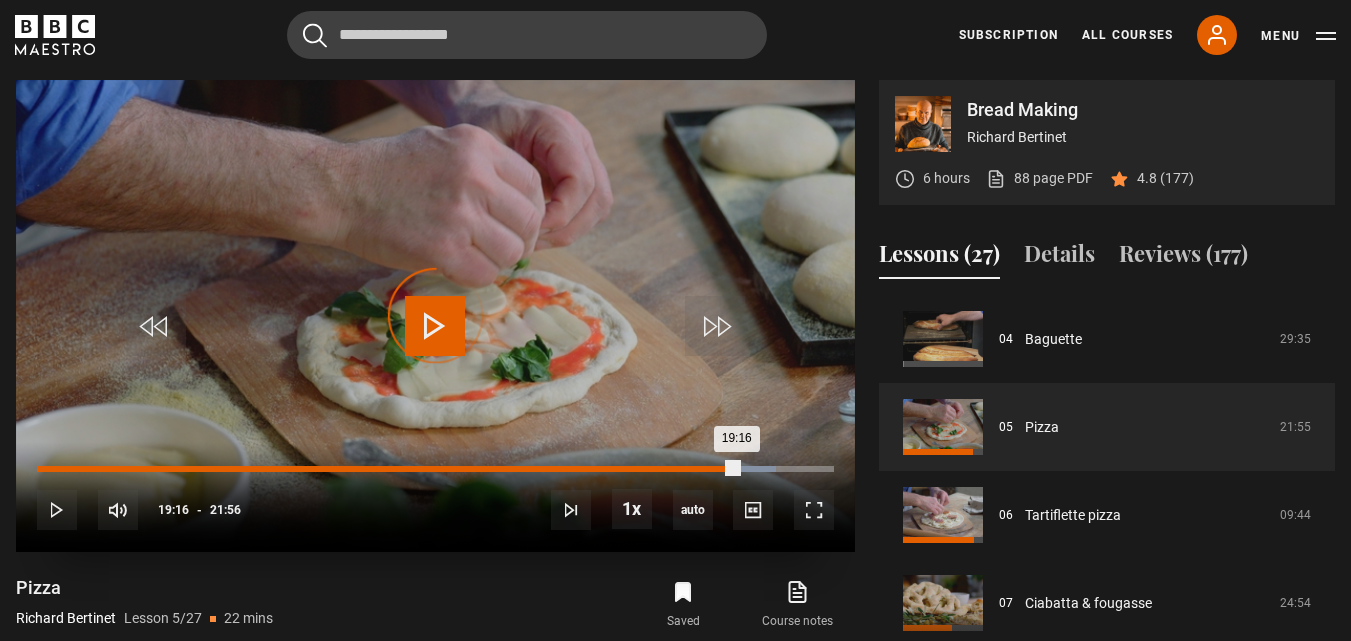 click on "00:29" at bounding box center [56, 469] 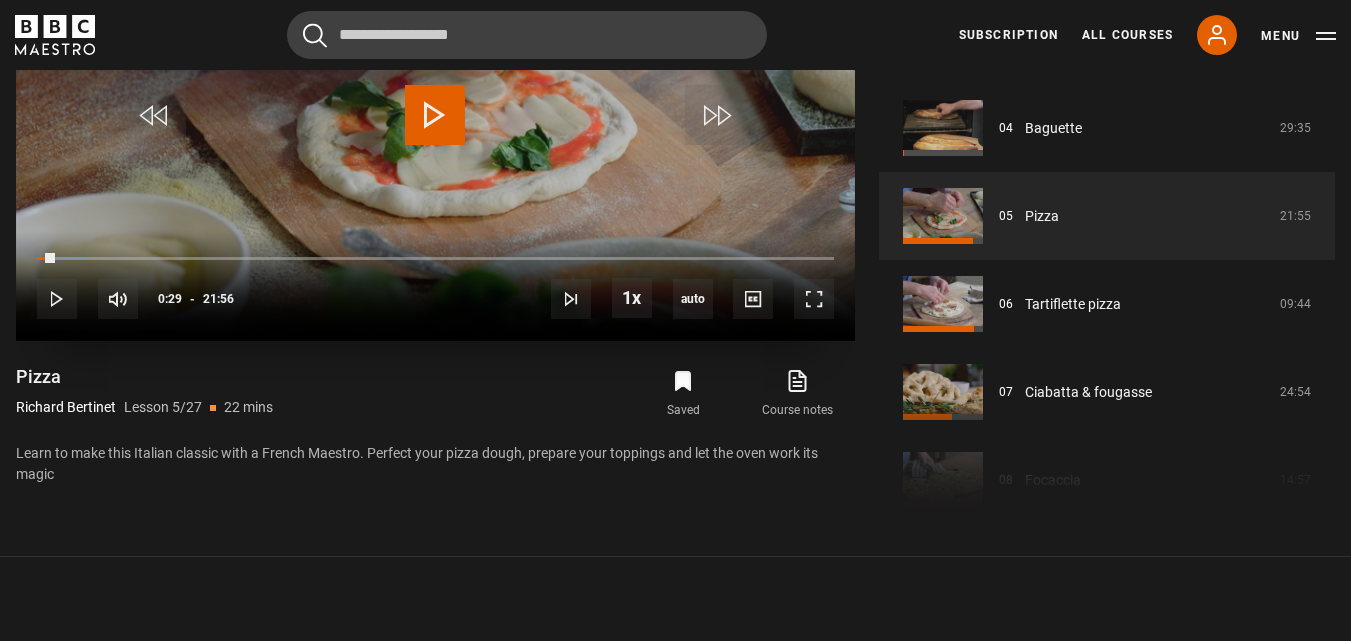 scroll, scrollTop: 1098, scrollLeft: 0, axis: vertical 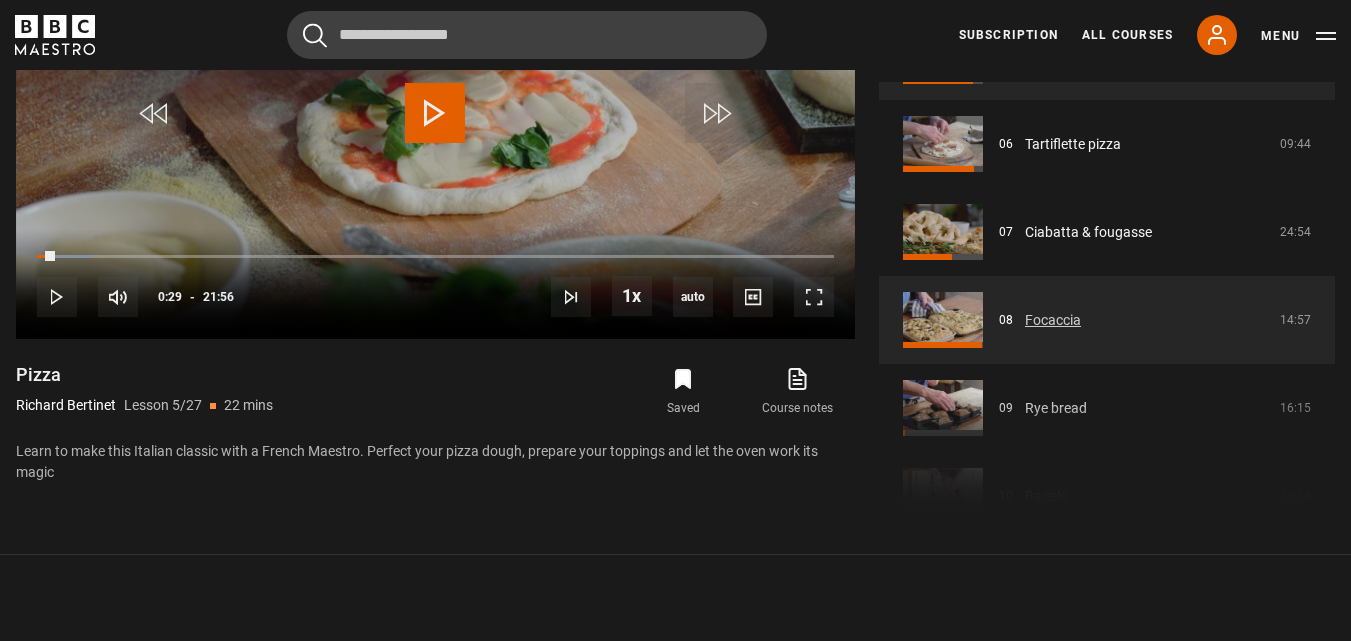 click on "Focaccia" at bounding box center [1053, 320] 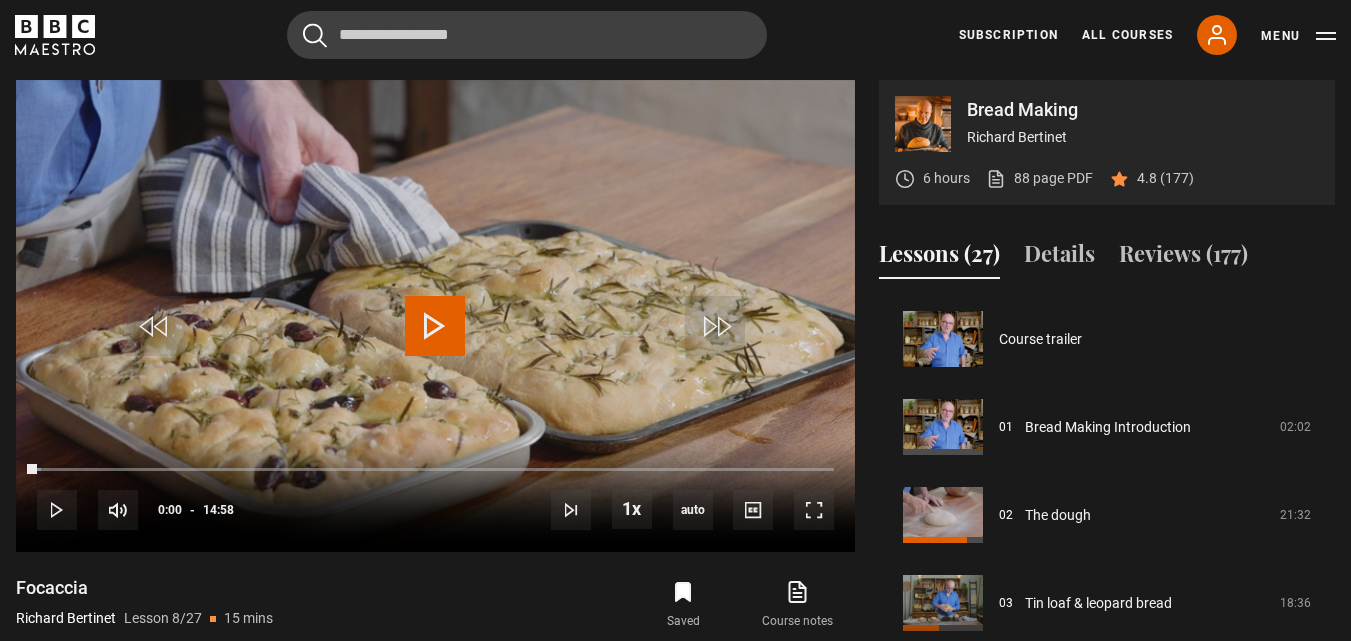 scroll, scrollTop: 885, scrollLeft: 0, axis: vertical 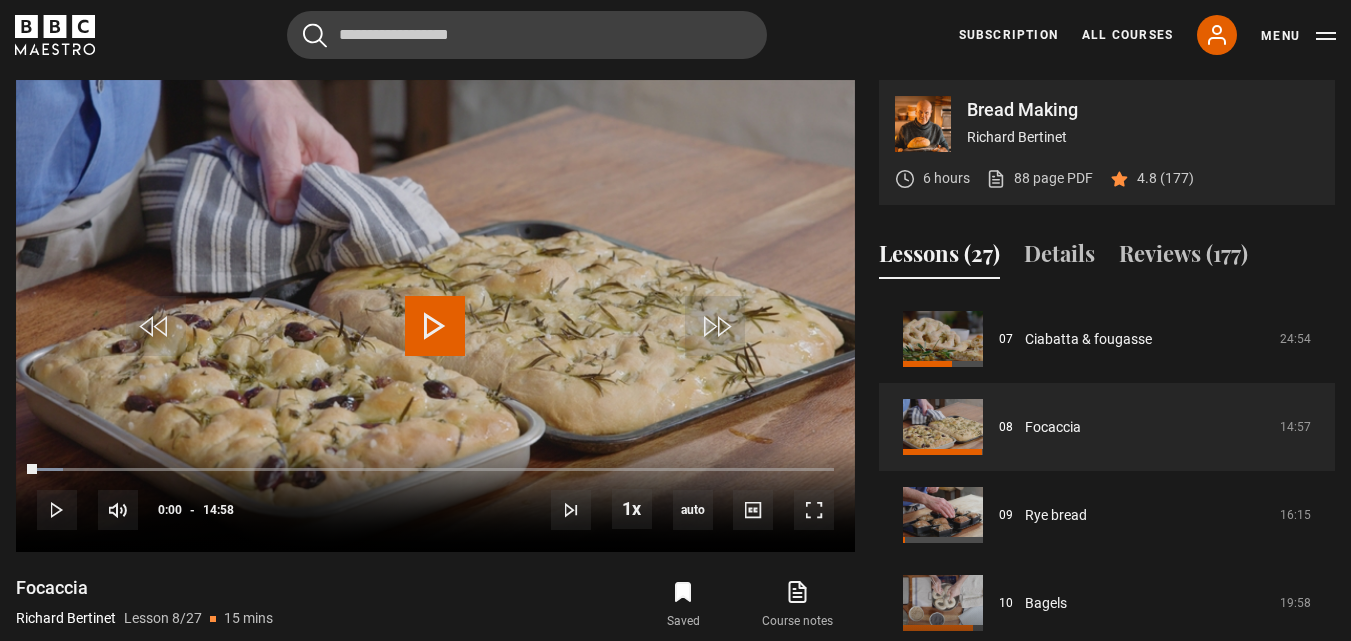 click at bounding box center (435, 316) 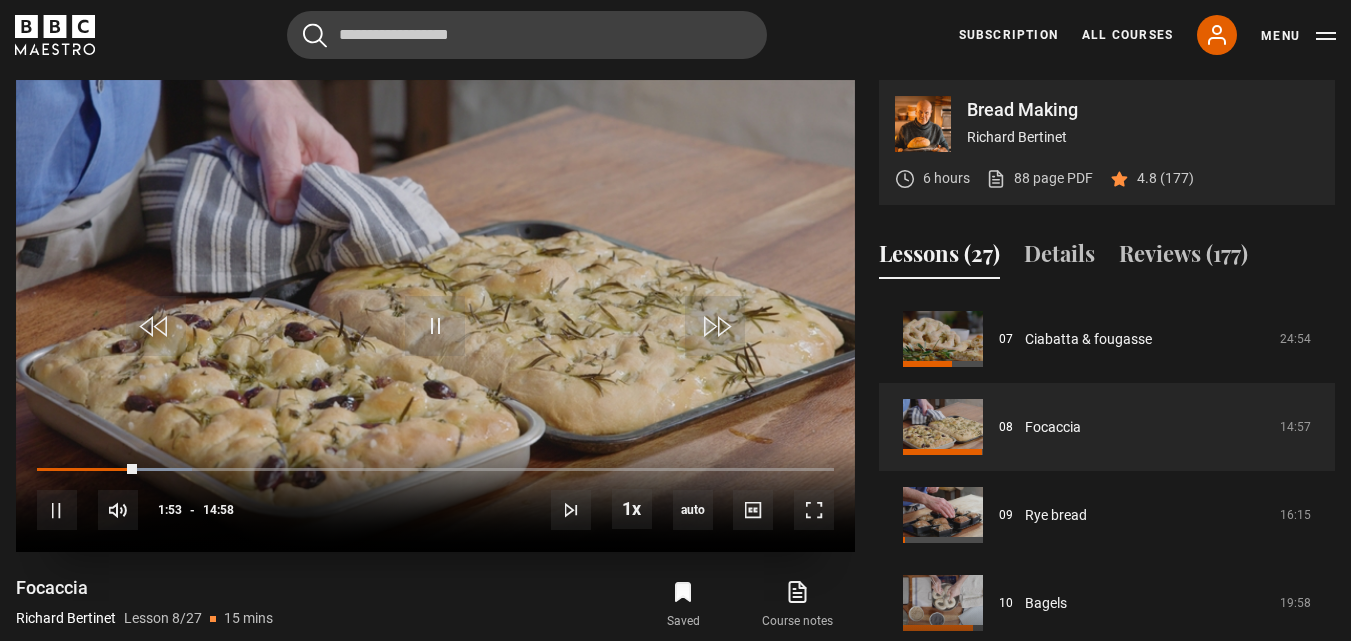 click at bounding box center [435, 316] 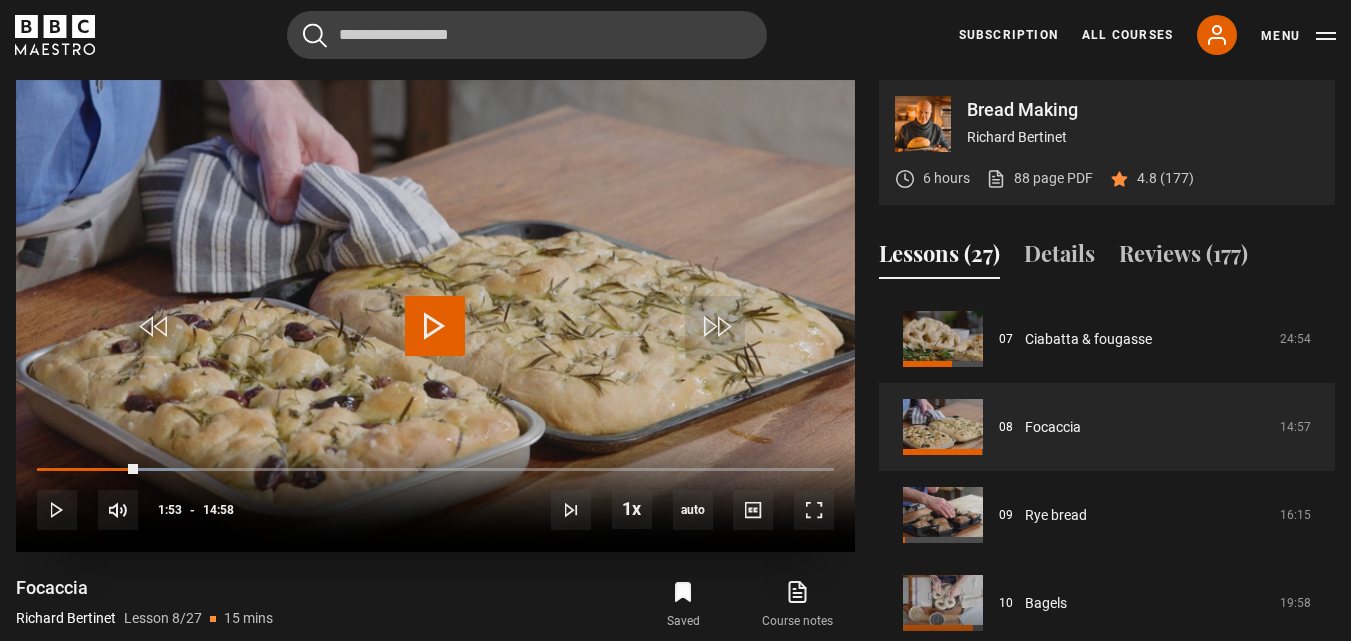 click at bounding box center [435, 316] 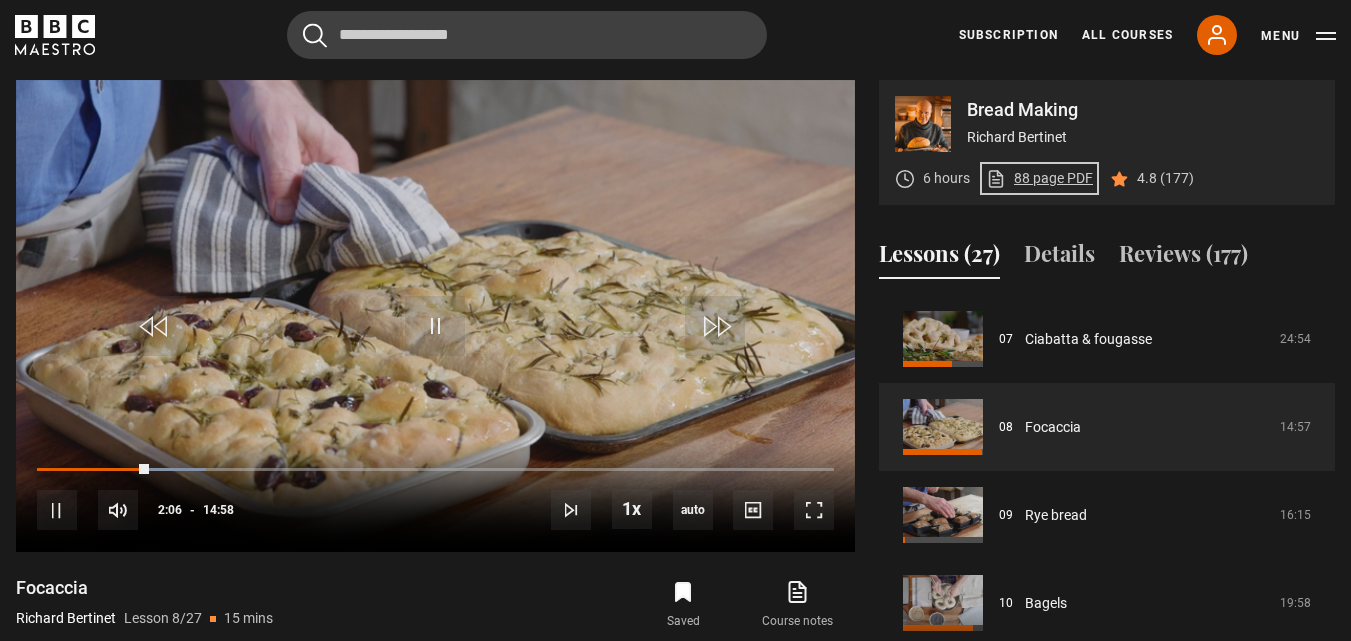 click on "88 page PDF
(opens in new tab)" at bounding box center (1039, 178) 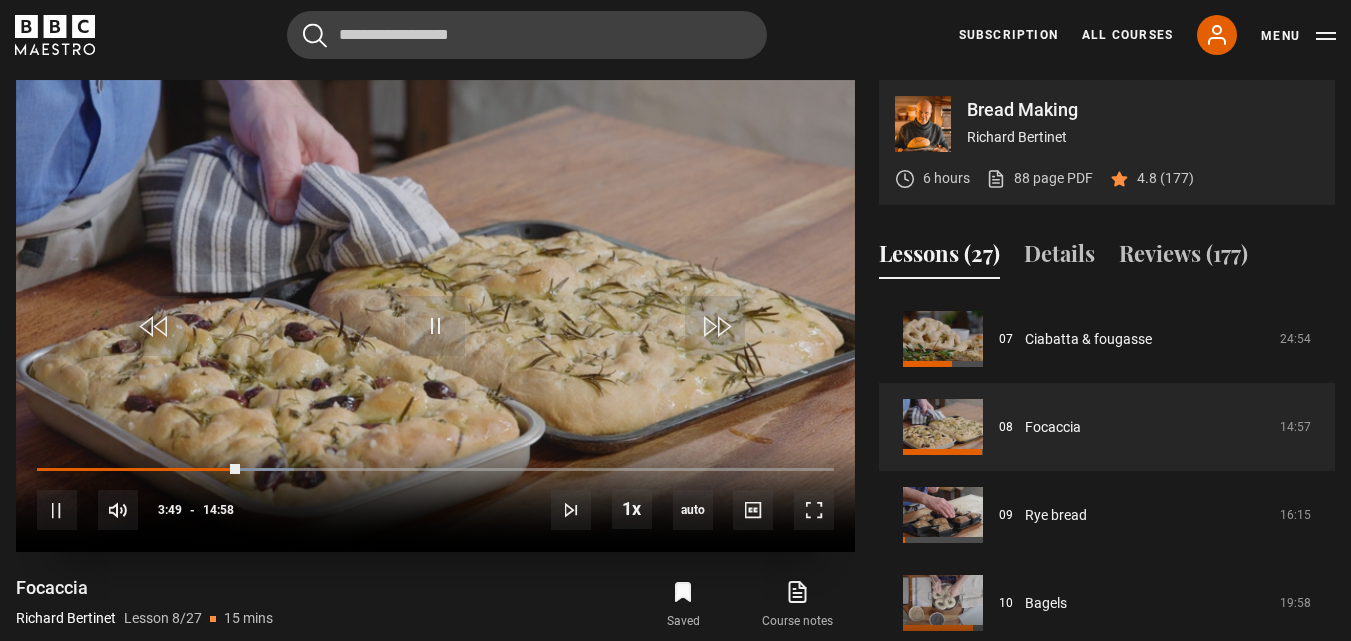 click at bounding box center (435, 316) 